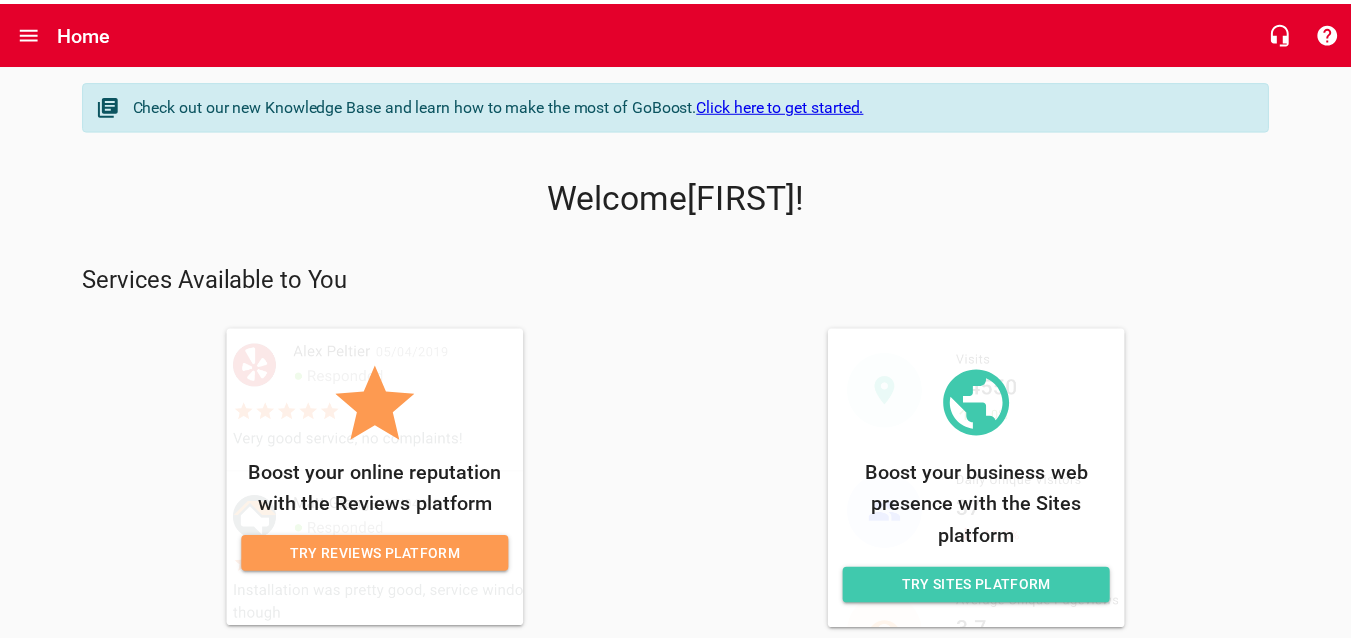 scroll, scrollTop: 0, scrollLeft: 0, axis: both 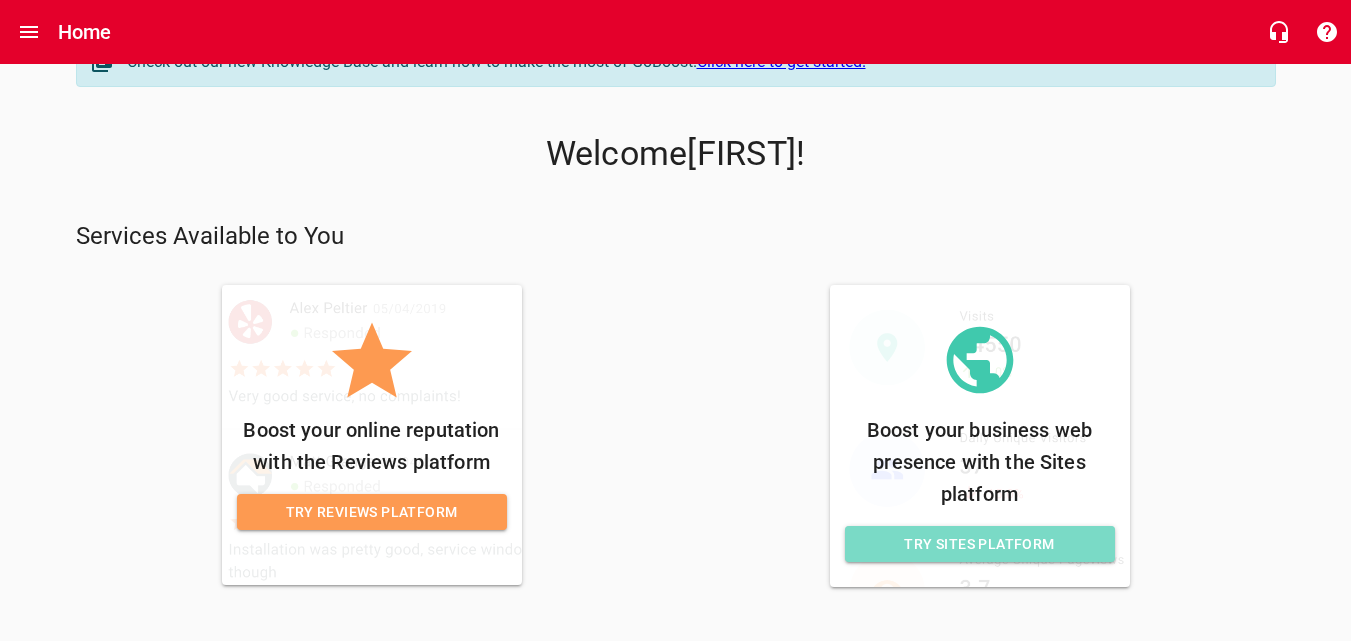 click on "Try Sites Platform" at bounding box center (980, 544) 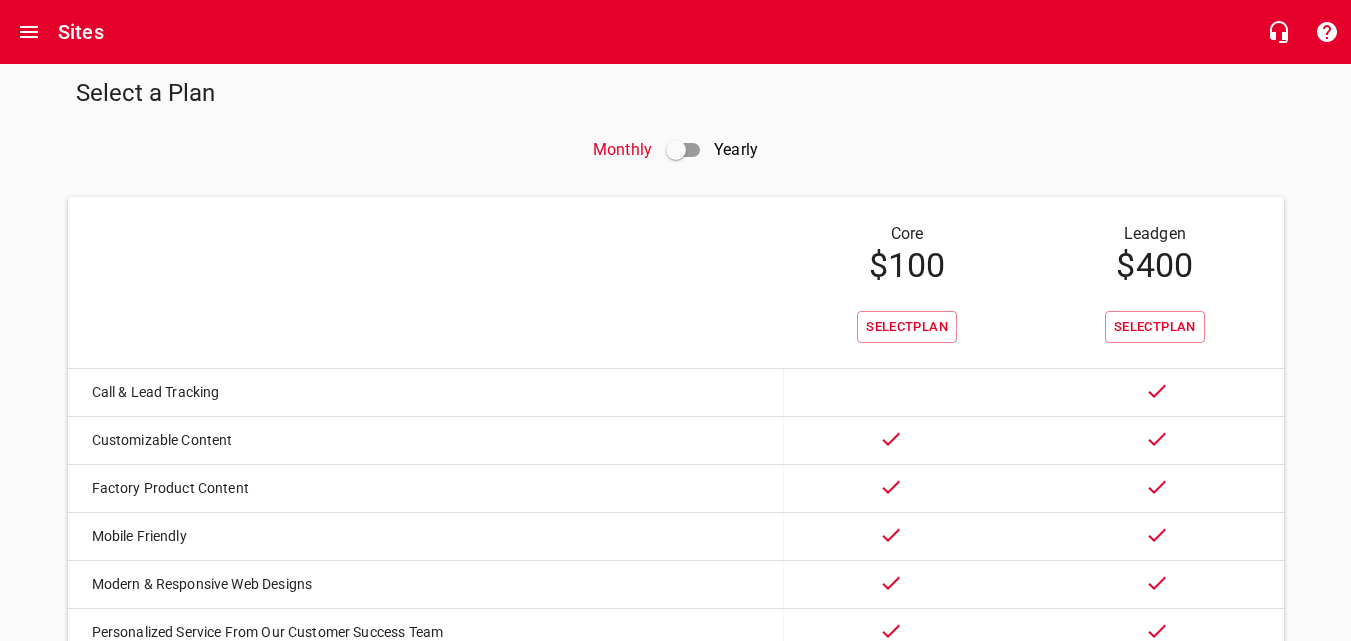 scroll, scrollTop: 0, scrollLeft: 0, axis: both 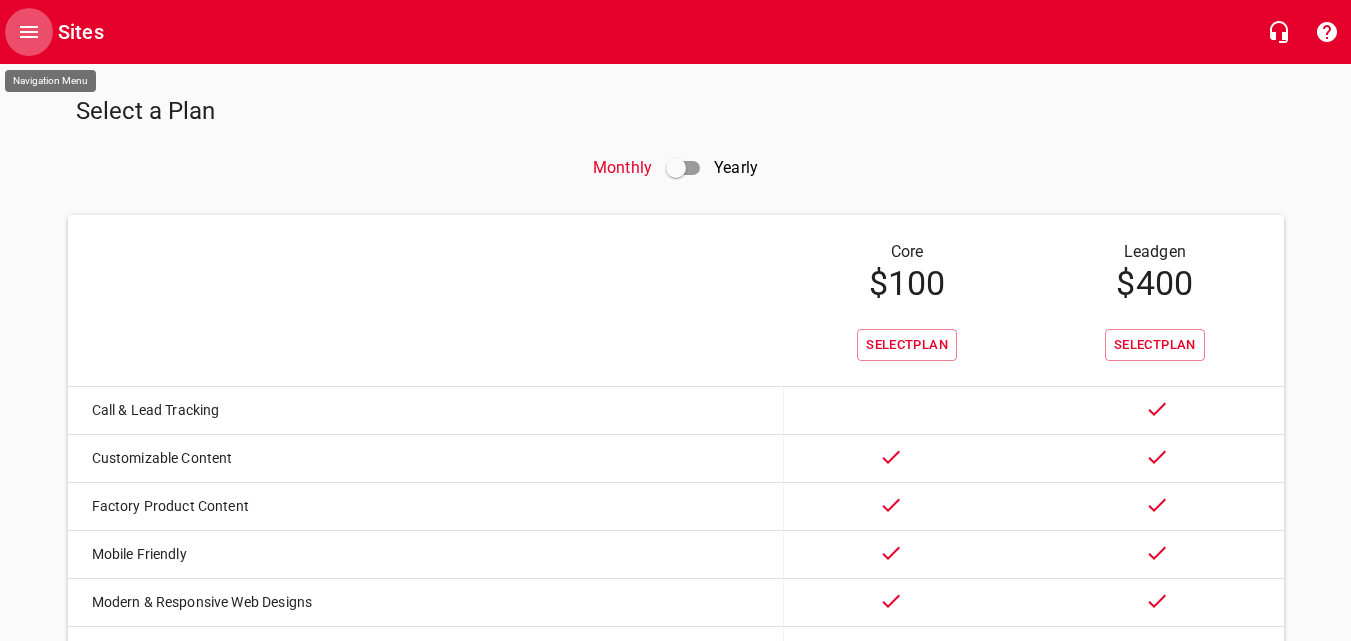 click 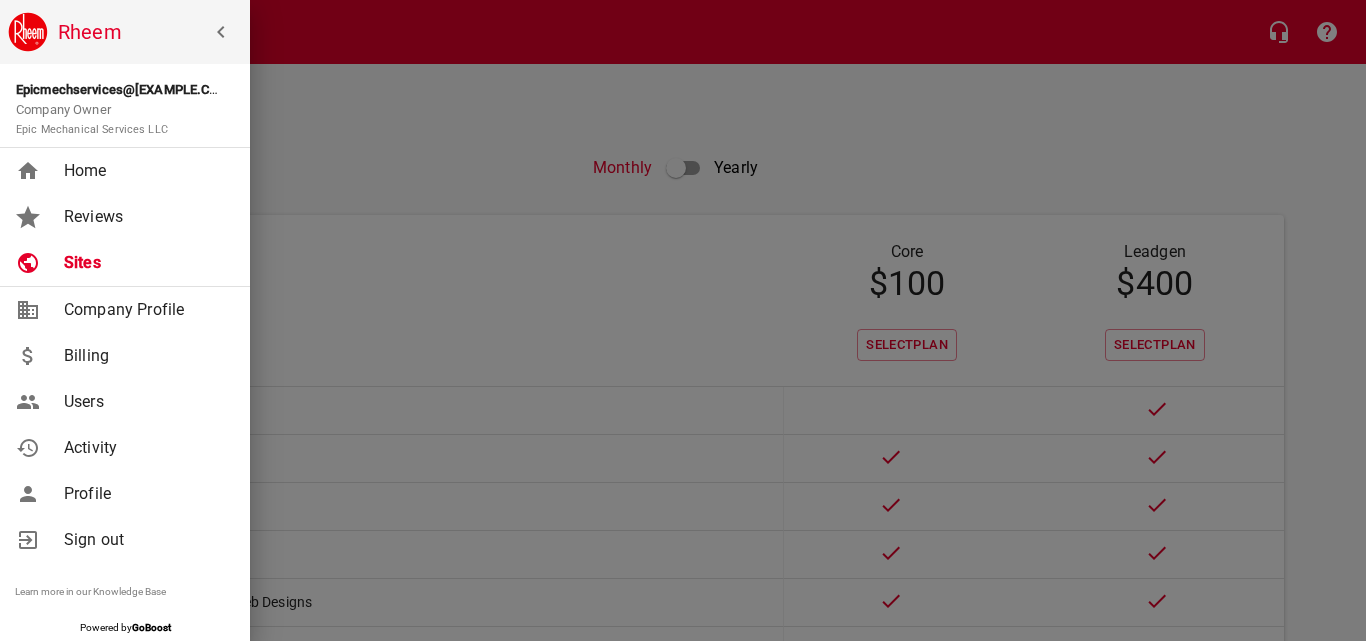 click at bounding box center (683, 320) 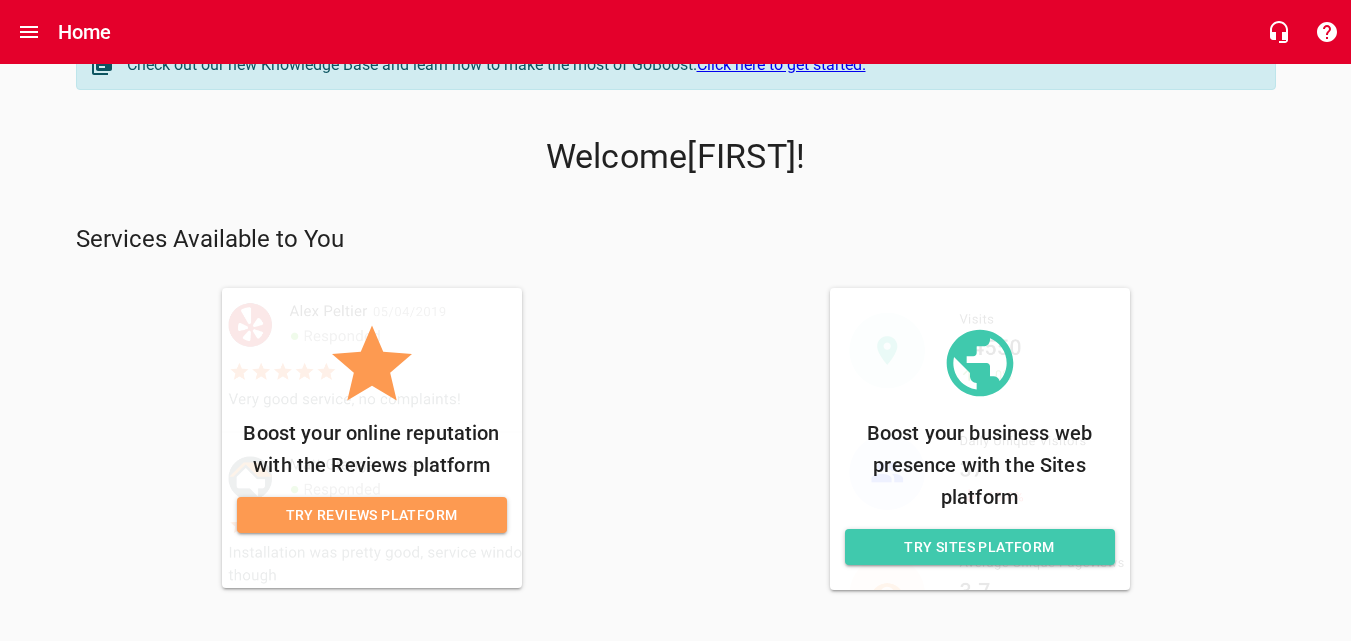 scroll, scrollTop: 47, scrollLeft: 0, axis: vertical 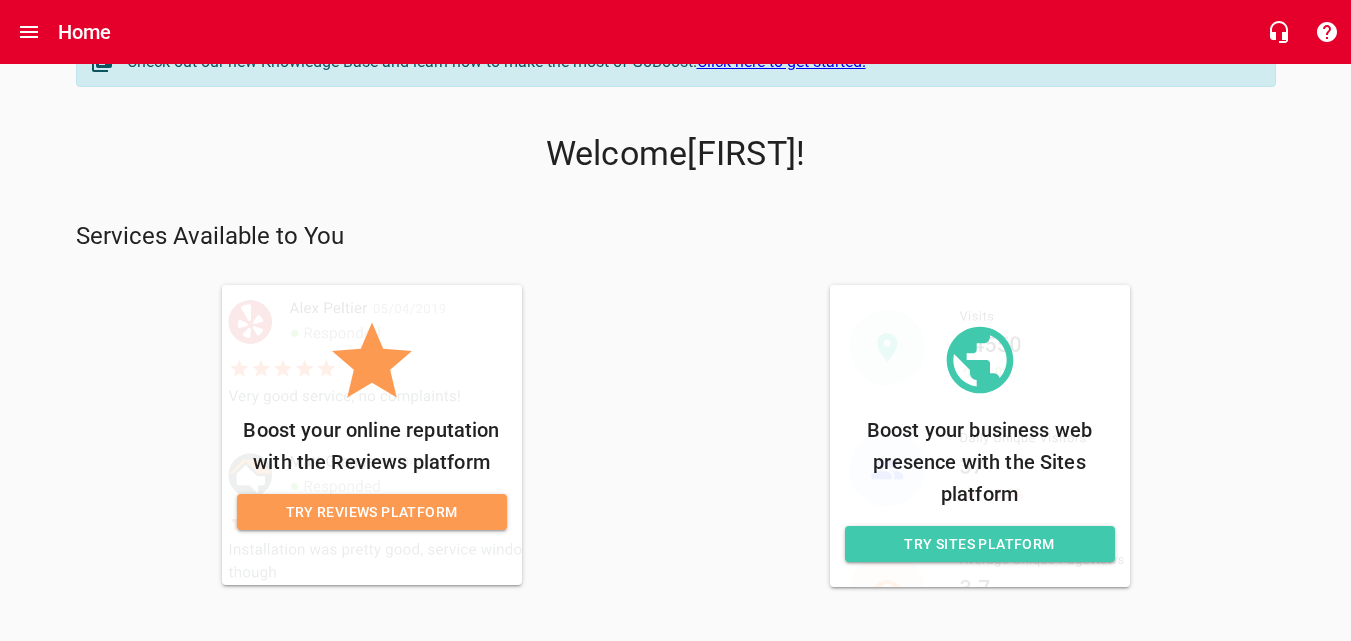 click on "Try Reviews Platform" at bounding box center (372, 512) 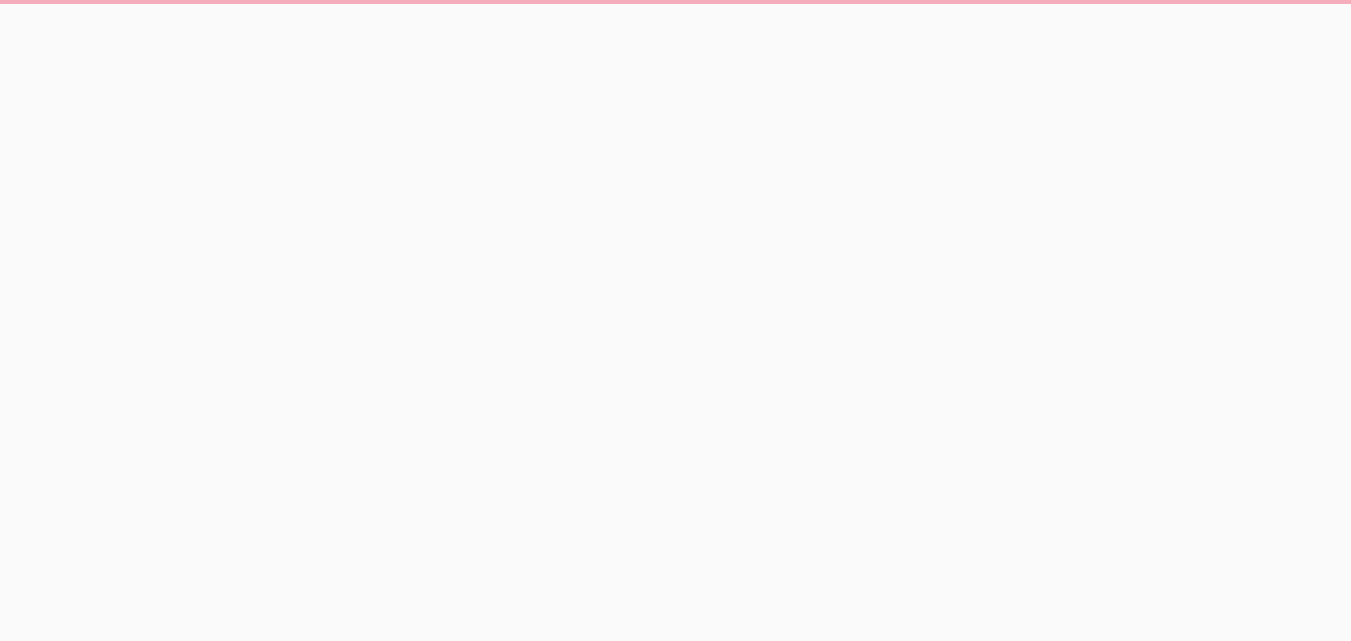 scroll, scrollTop: 0, scrollLeft: 0, axis: both 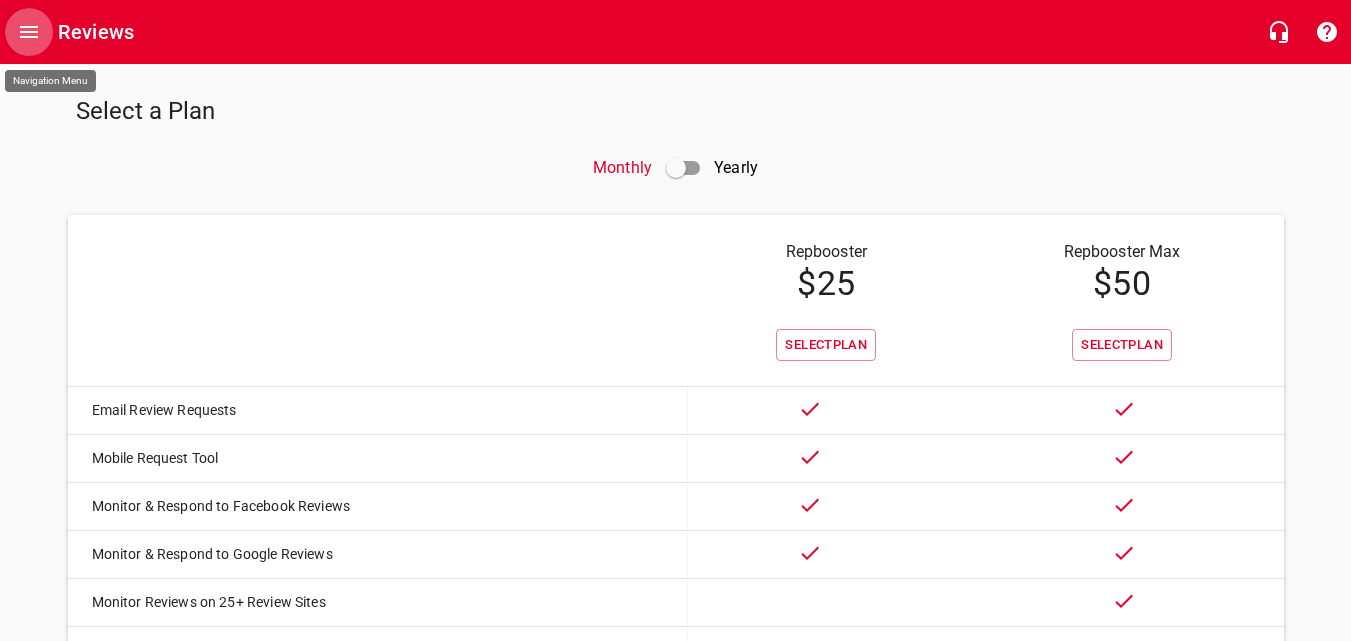 click at bounding box center (29, 32) 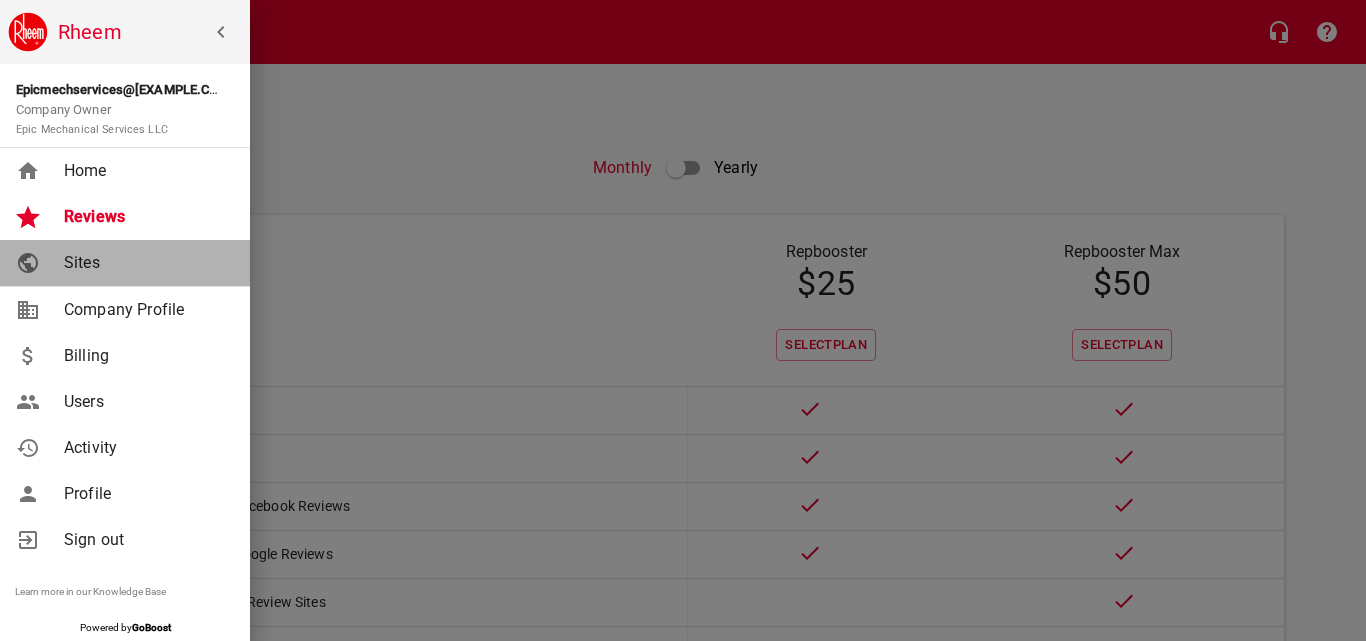 click on "Sites" at bounding box center [145, 263] 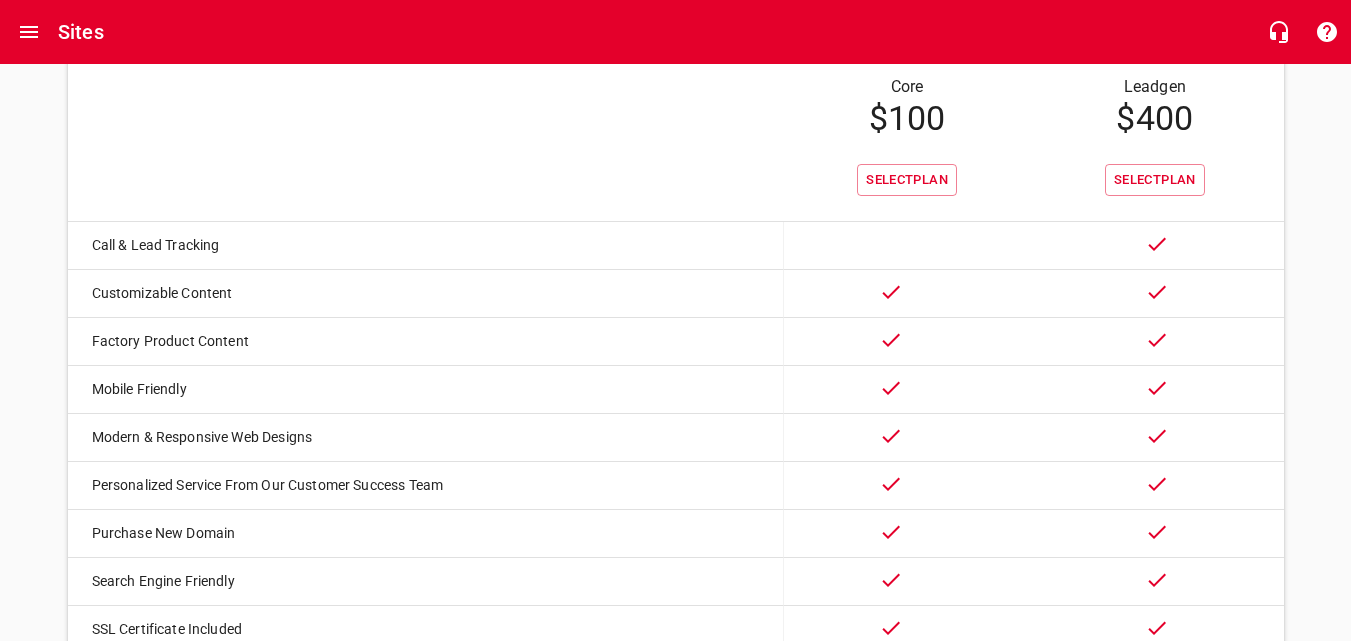 scroll, scrollTop: 80, scrollLeft: 0, axis: vertical 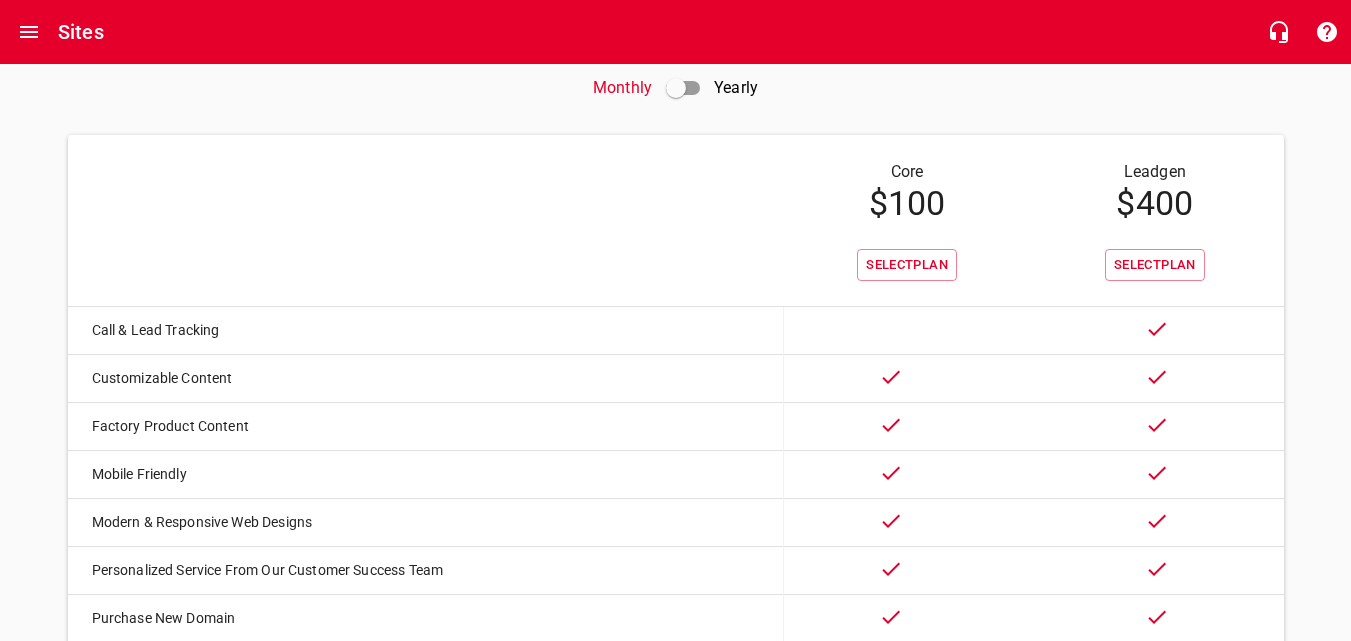 click on "Monthly" at bounding box center [622, 88] 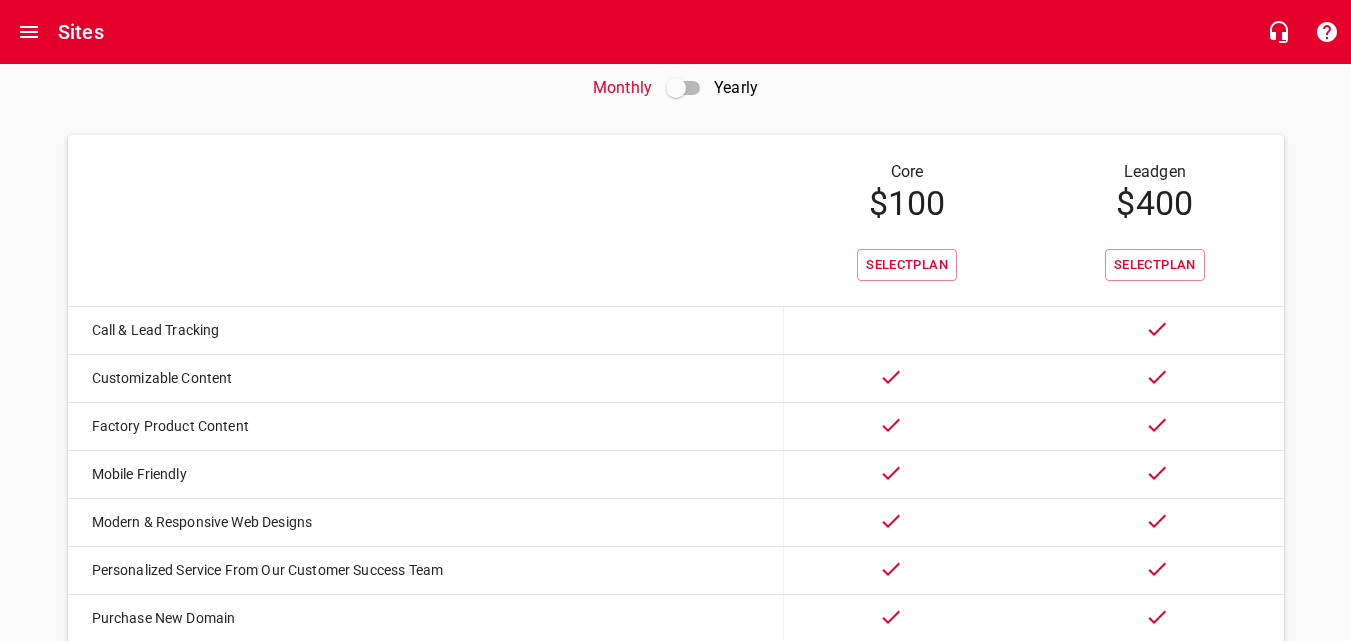 click at bounding box center (676, 88) 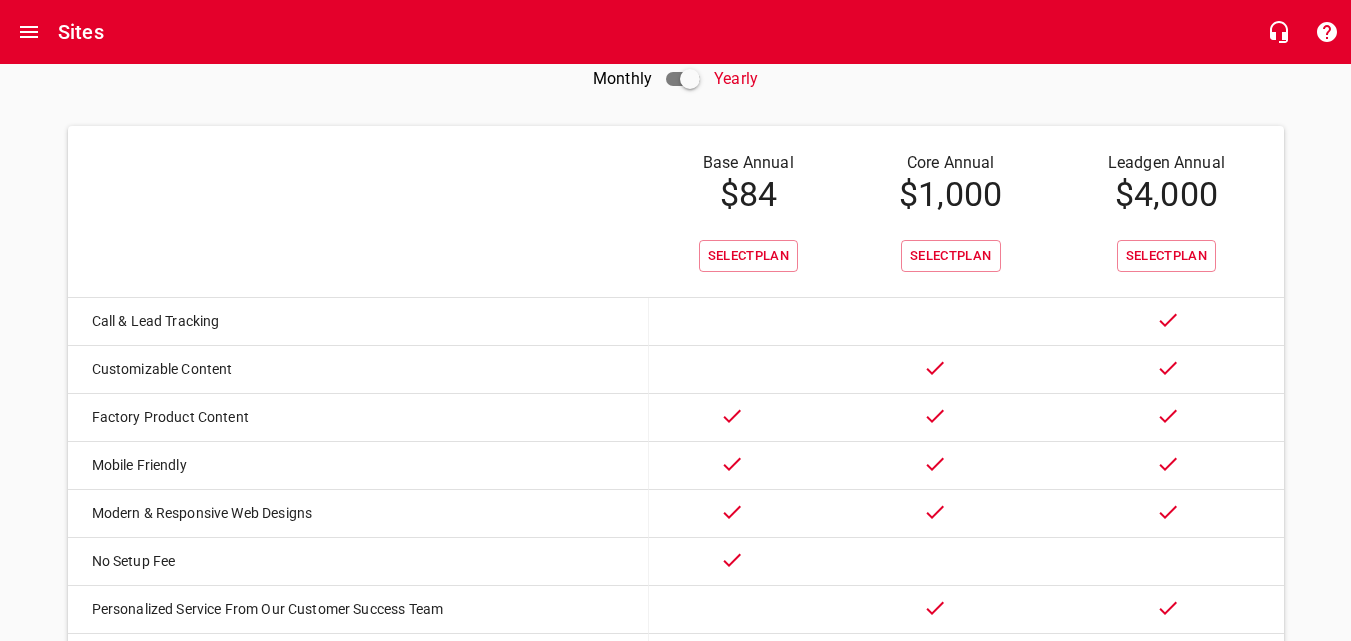 scroll, scrollTop: 97, scrollLeft: 0, axis: vertical 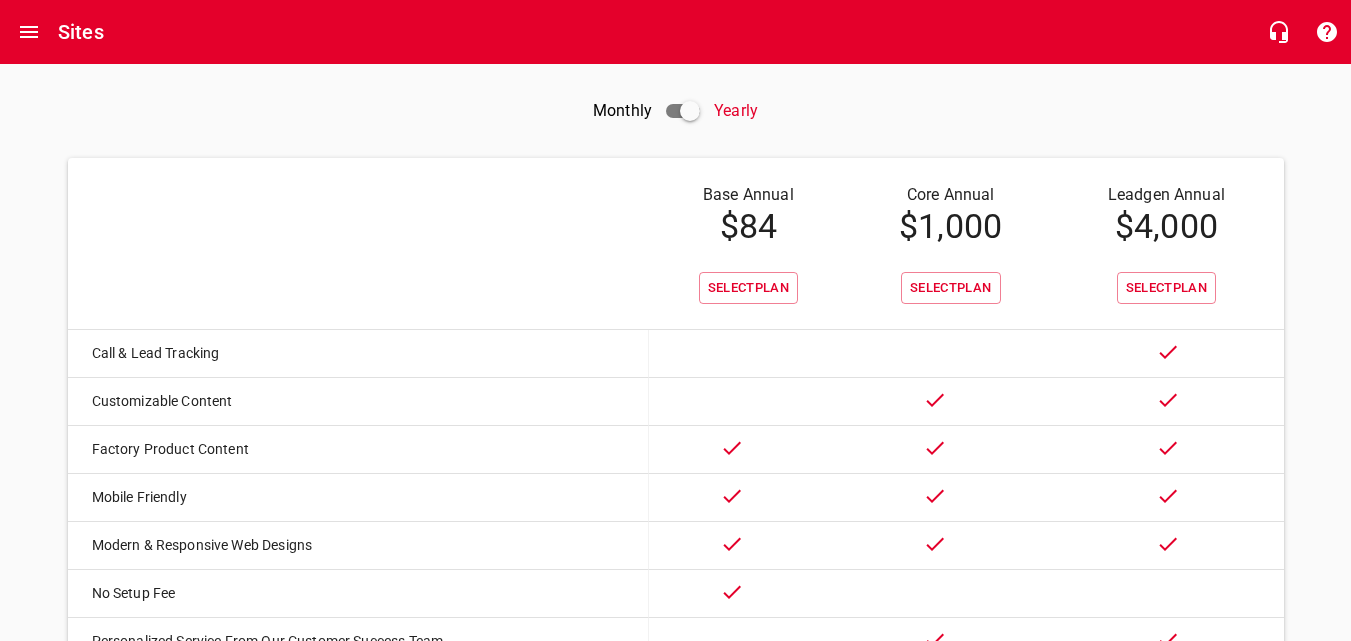 click on "Monthly" at bounding box center [622, 111] 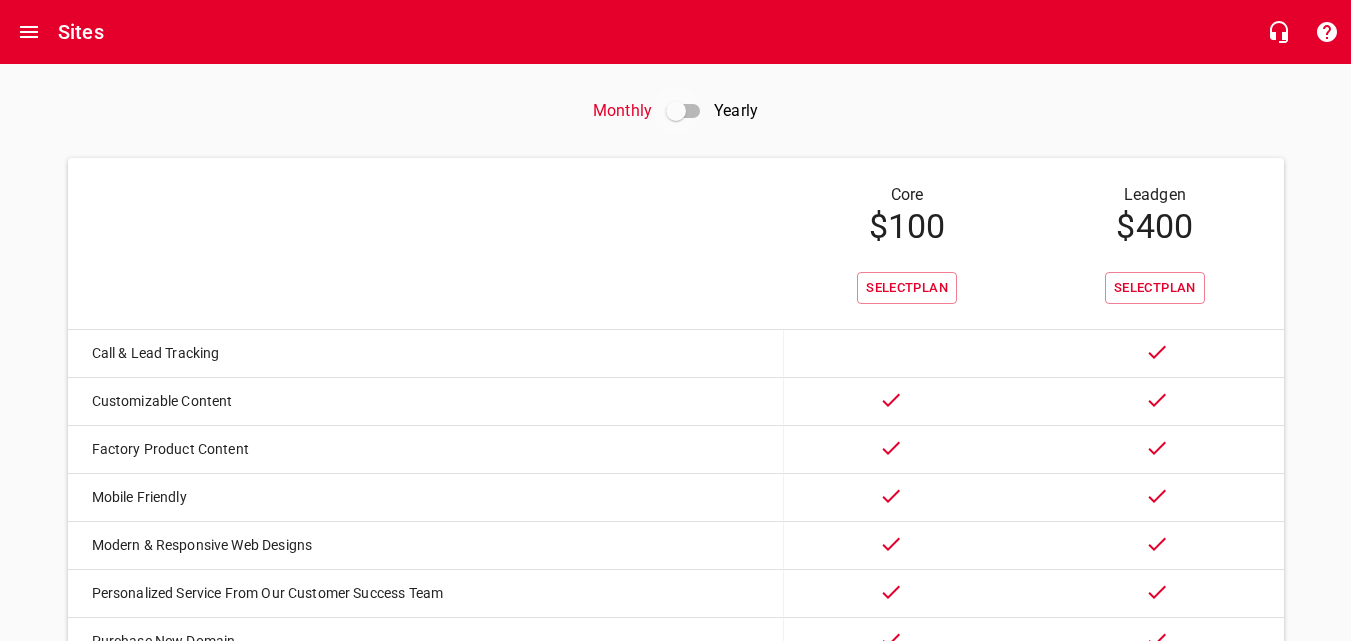 click at bounding box center (676, 111) 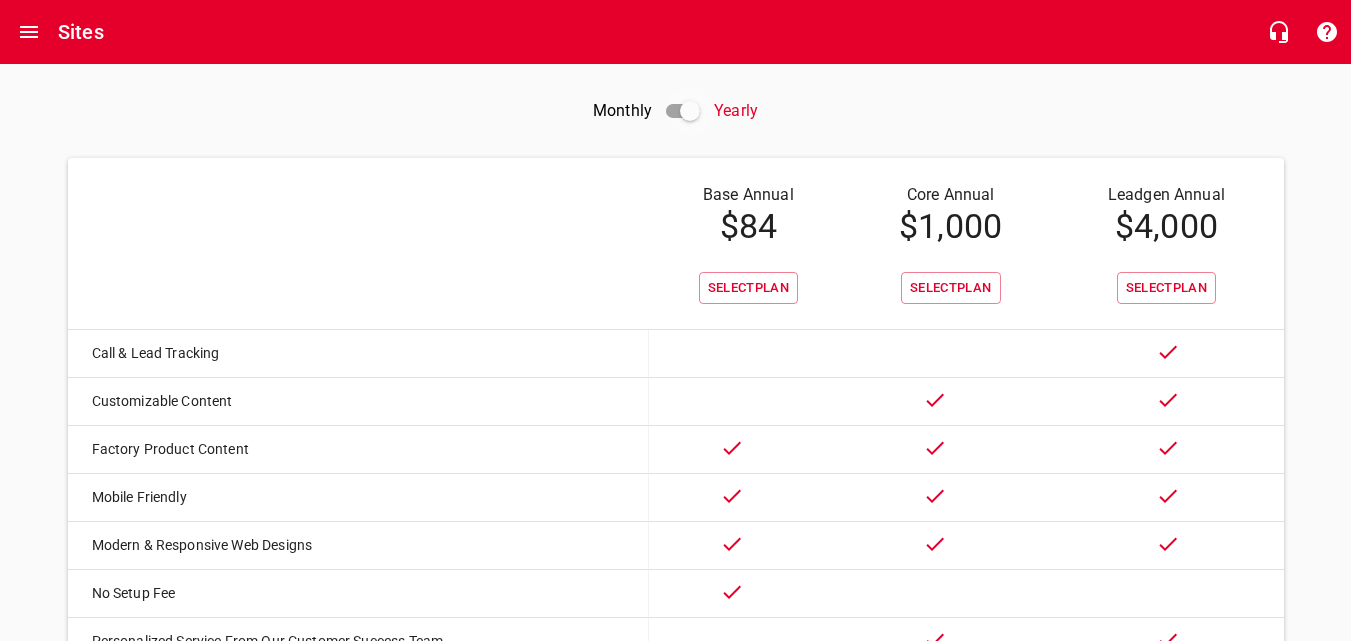 click at bounding box center (690, 111) 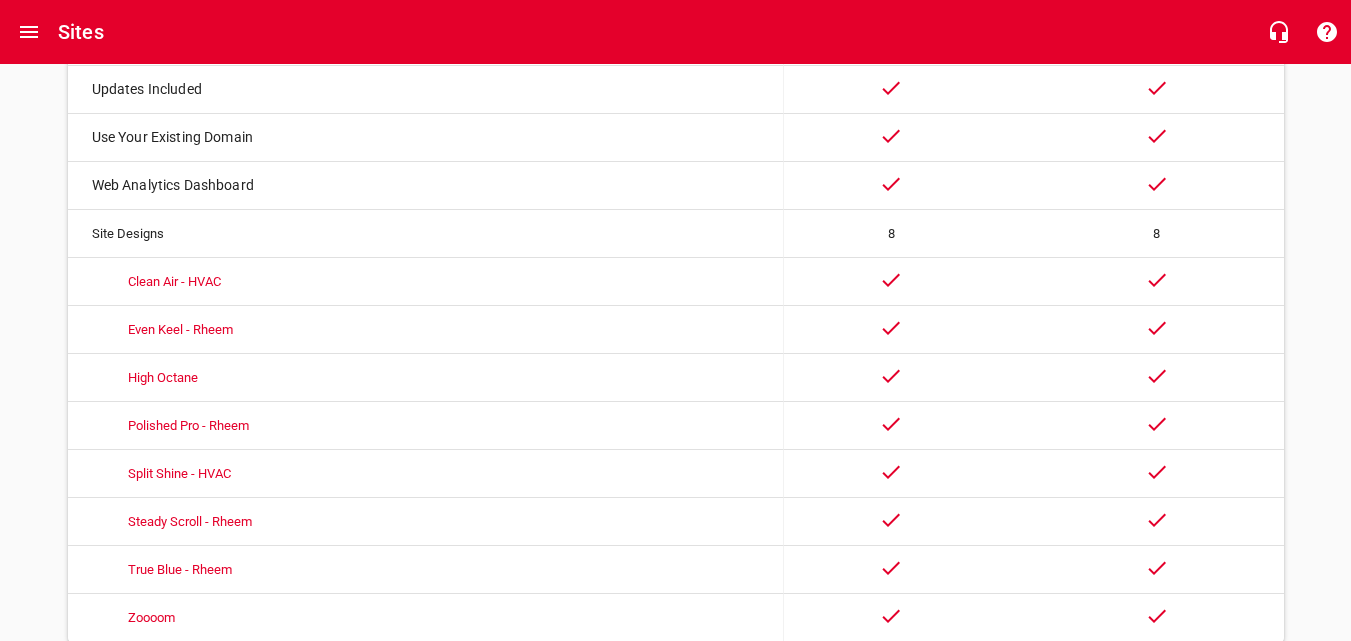 scroll, scrollTop: 820, scrollLeft: 0, axis: vertical 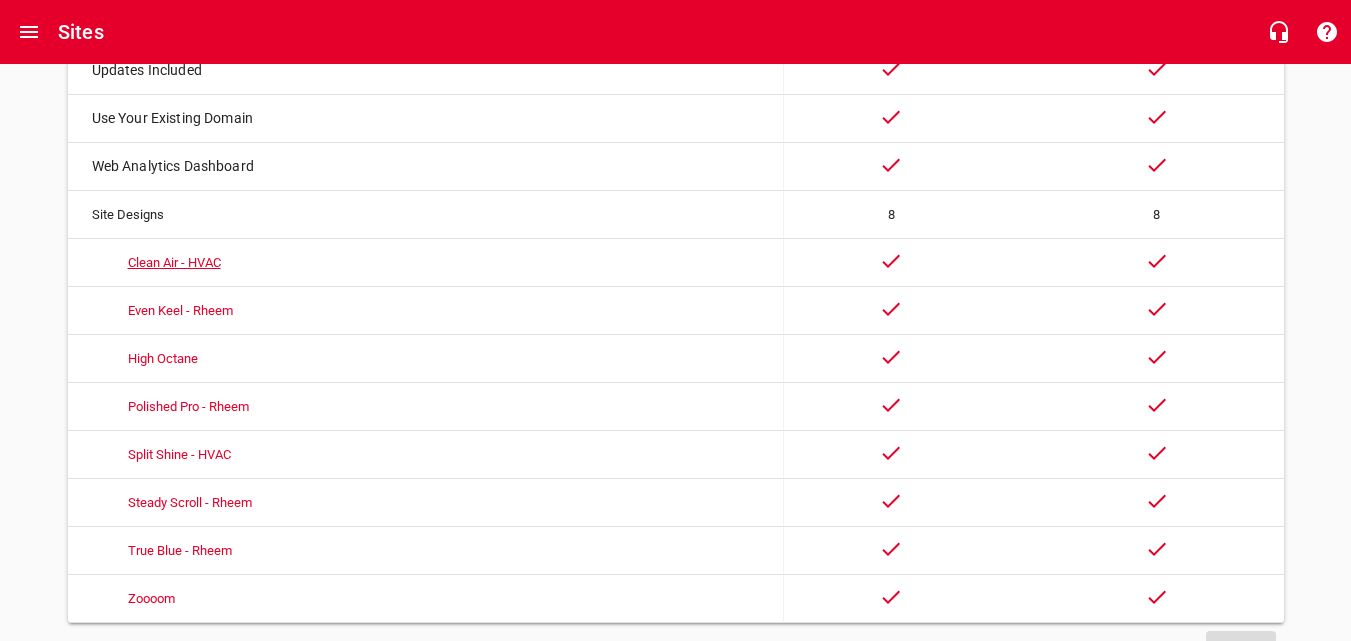click on "Clean Air - HVAC" at bounding box center [174, 262] 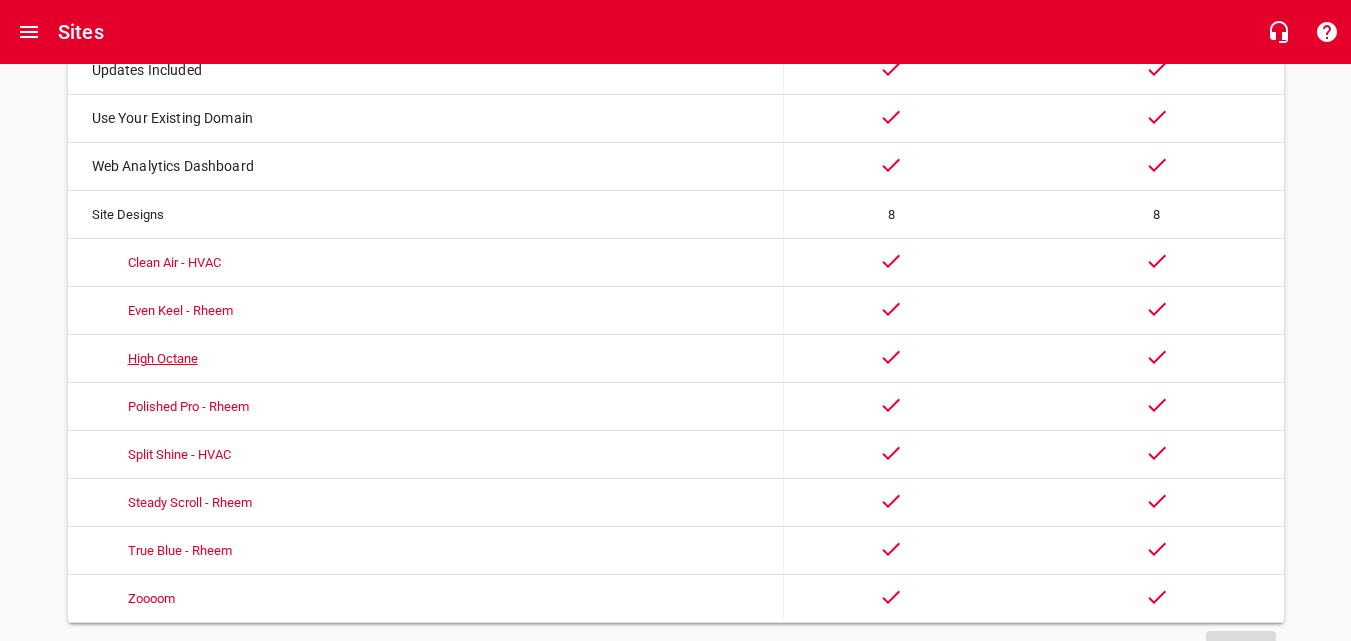 click on "High Octane" at bounding box center [163, 358] 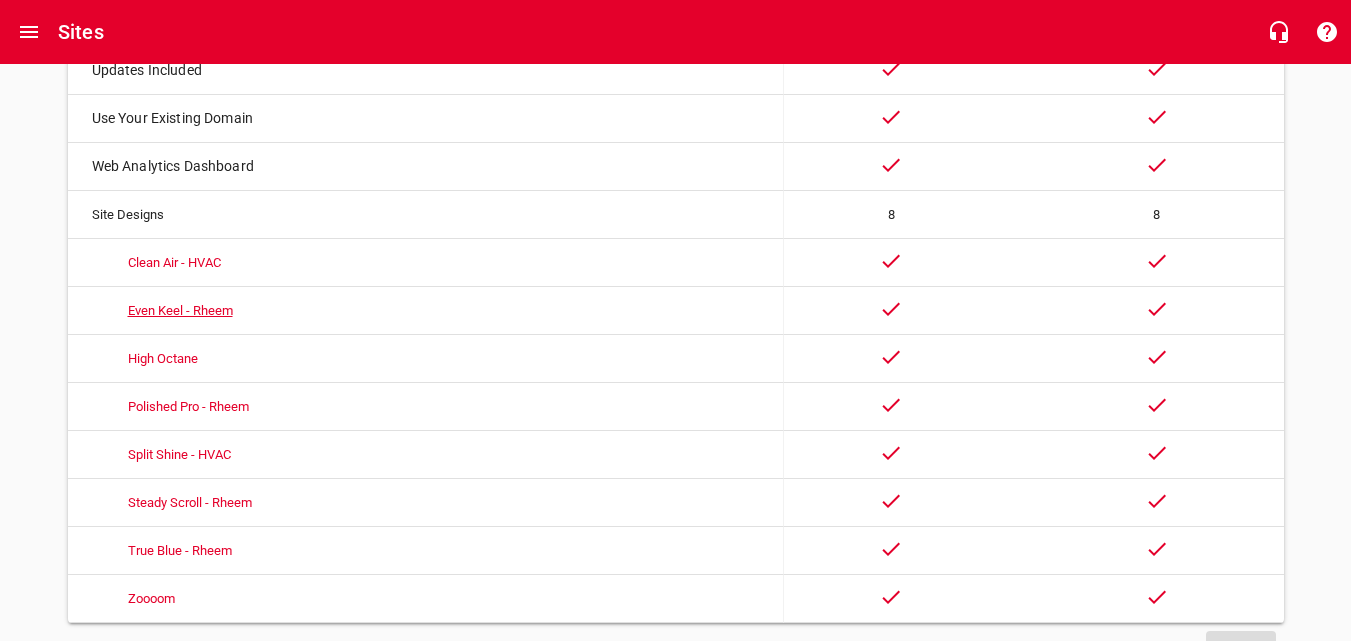 click on "Even Keel - Rheem" at bounding box center (180, 310) 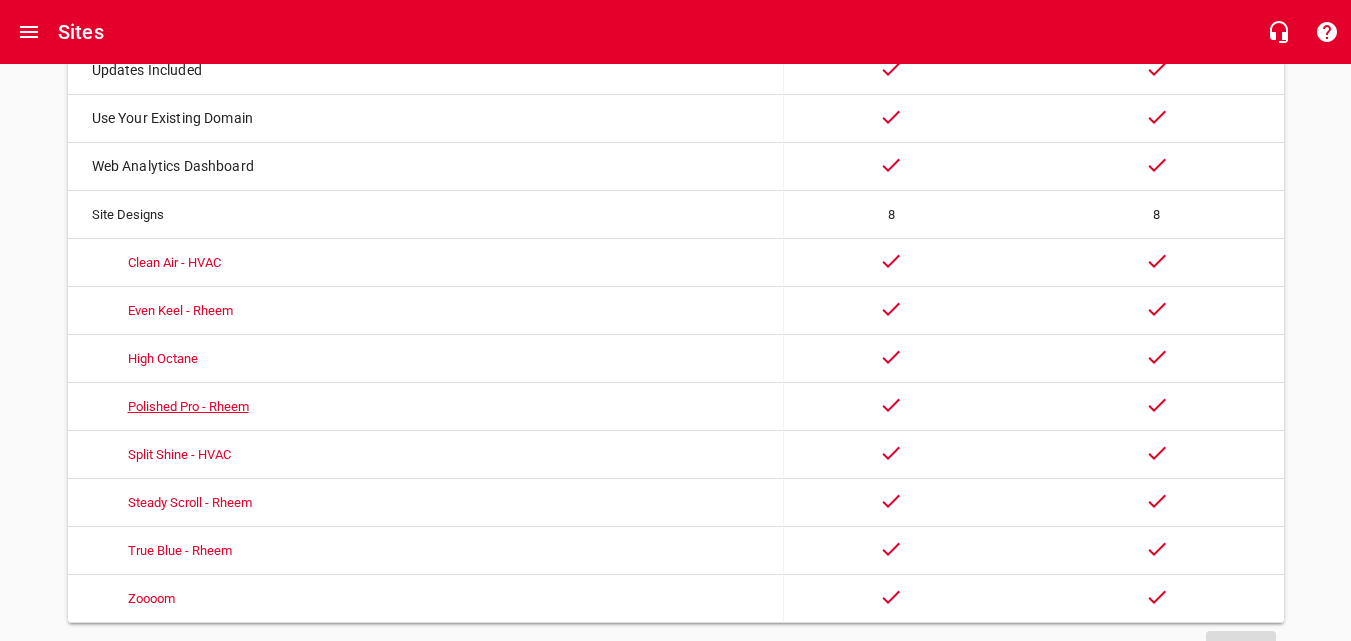 click on "Polished Pro - Rheem" at bounding box center (188, 406) 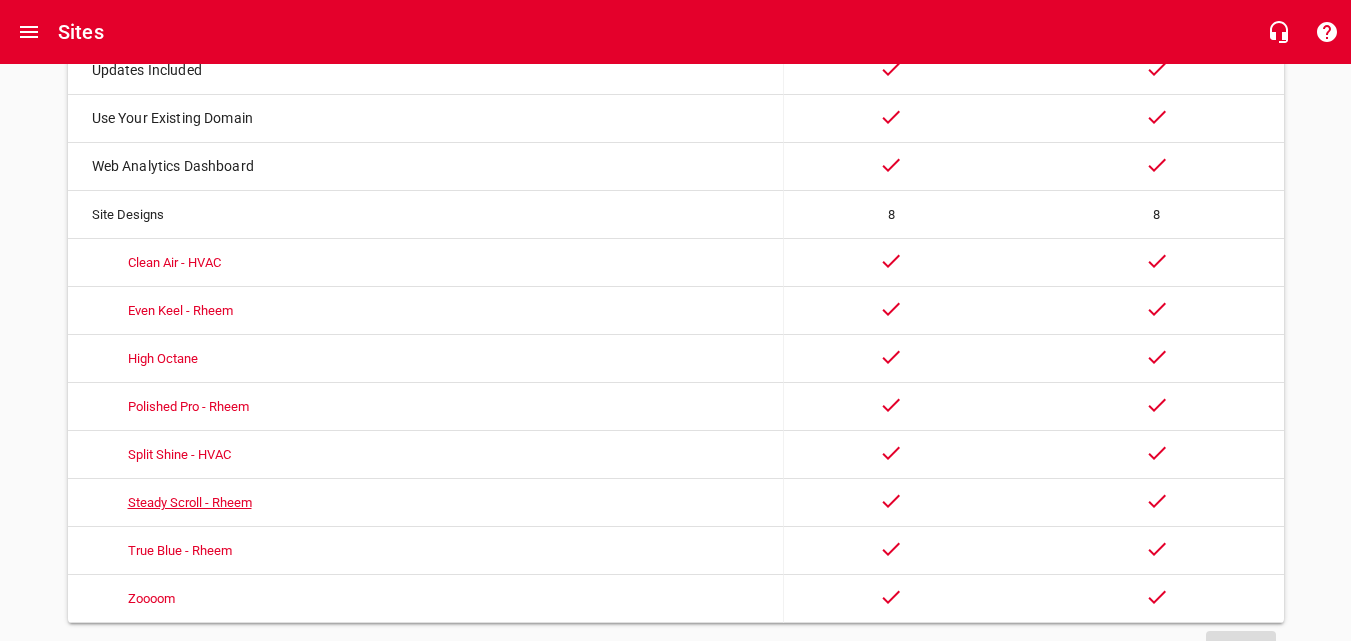 click on "Steady Scroll - Rheem" at bounding box center (190, 502) 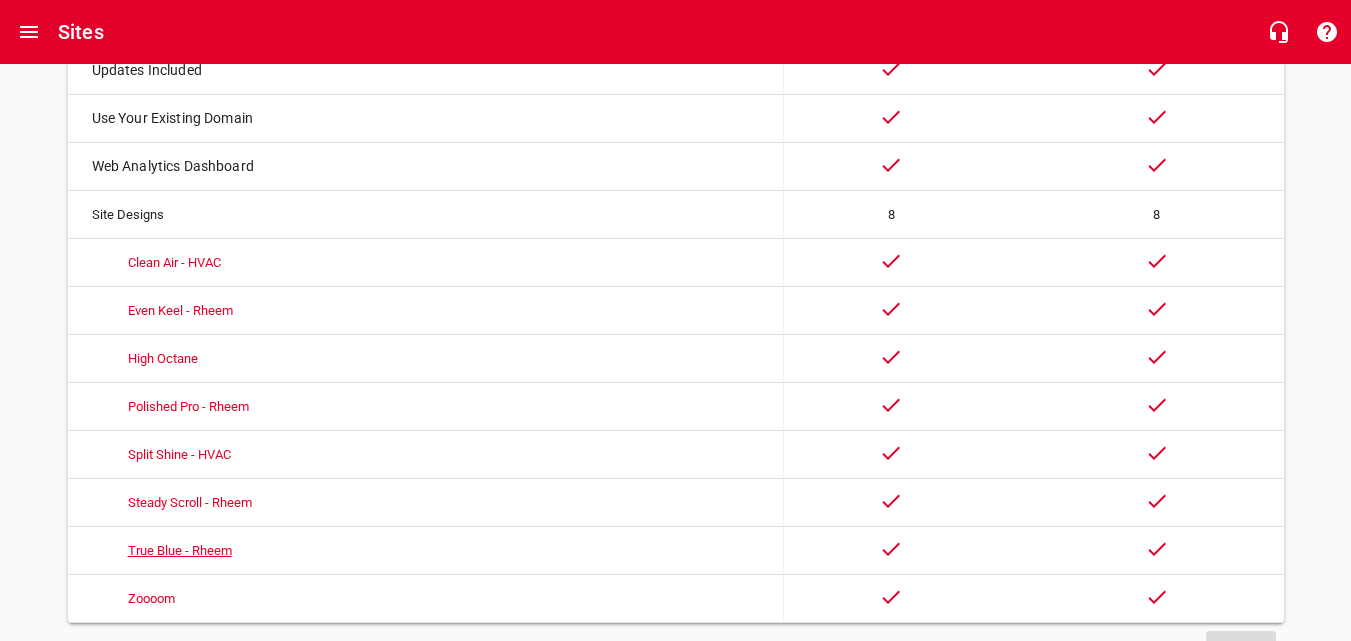 click on "True Blue - Rheem" at bounding box center (180, 550) 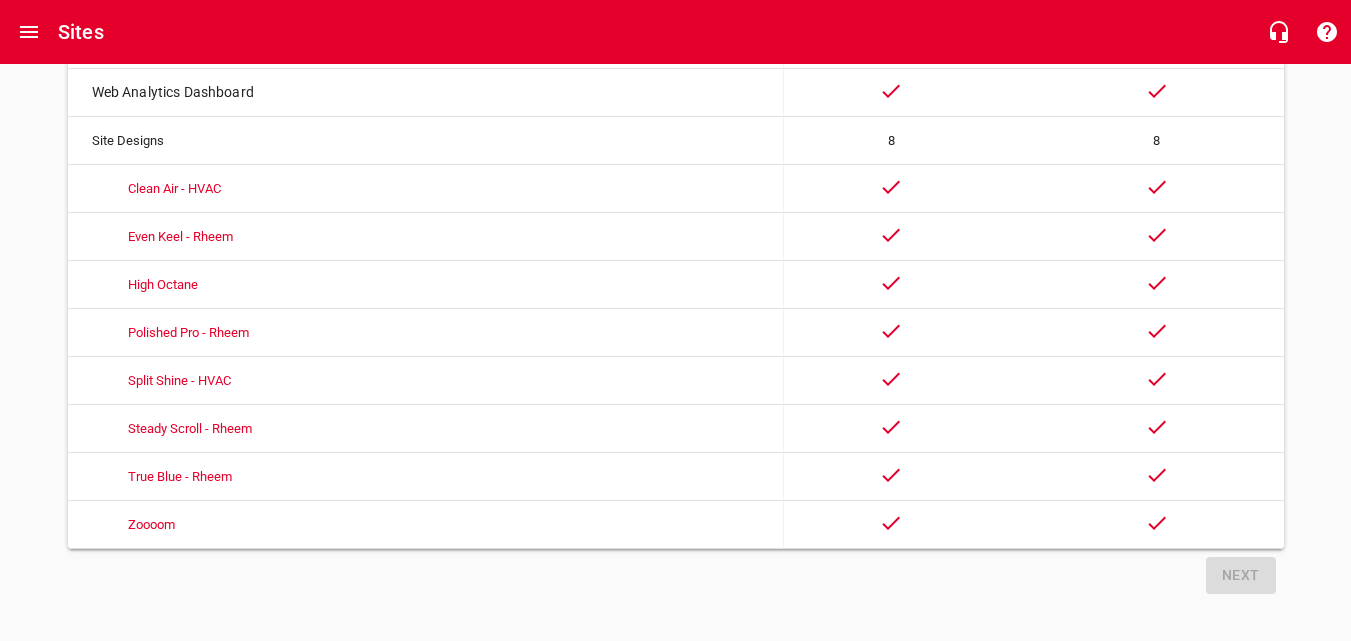 scroll, scrollTop: 902, scrollLeft: 0, axis: vertical 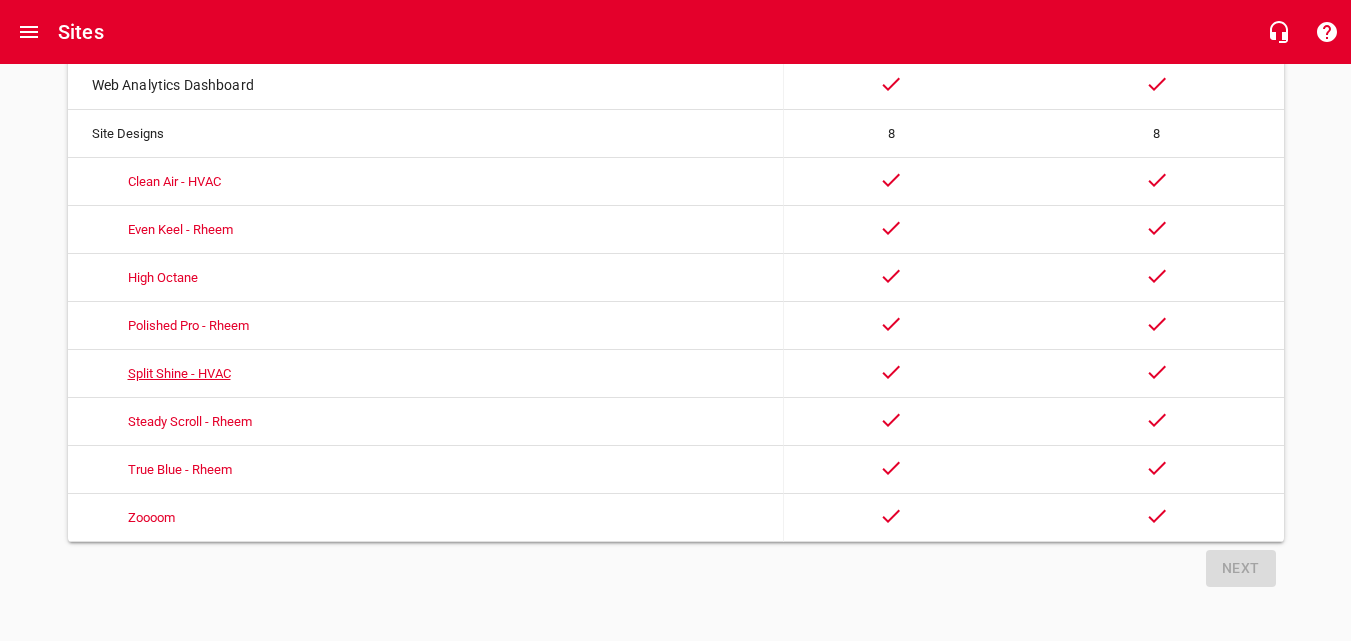 click on "Split Shine - HVAC" at bounding box center (179, 373) 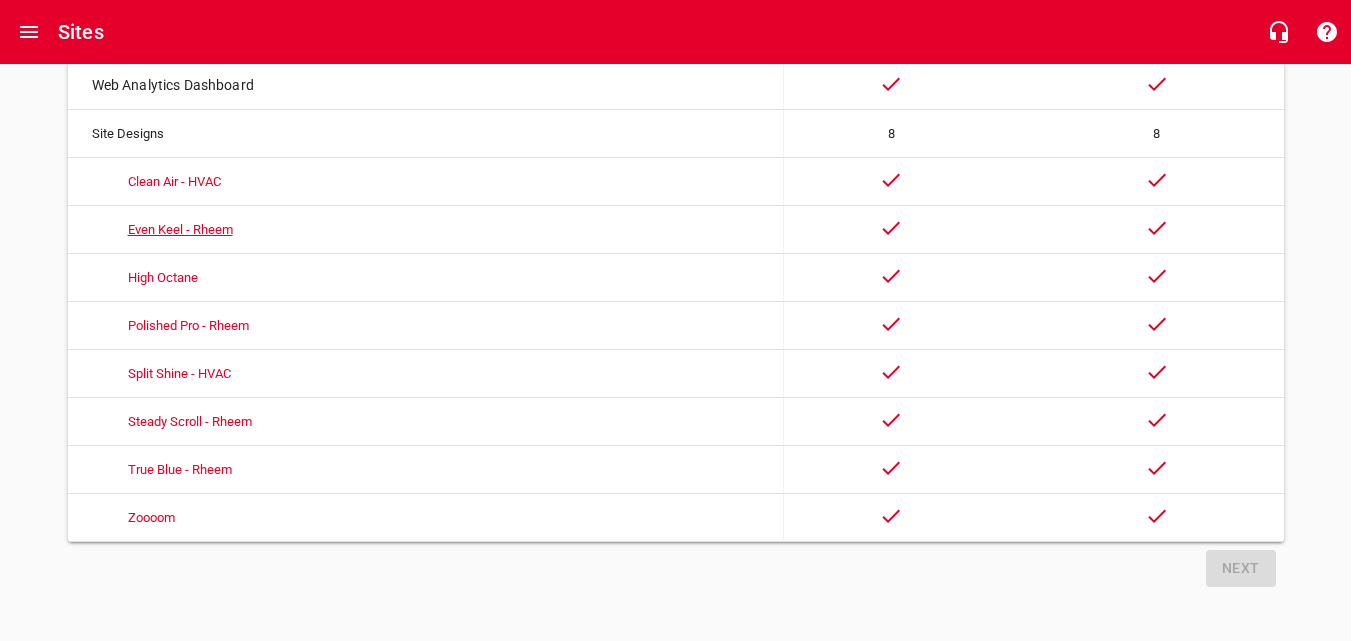 click on "Even Keel - Rheem" at bounding box center (180, 229) 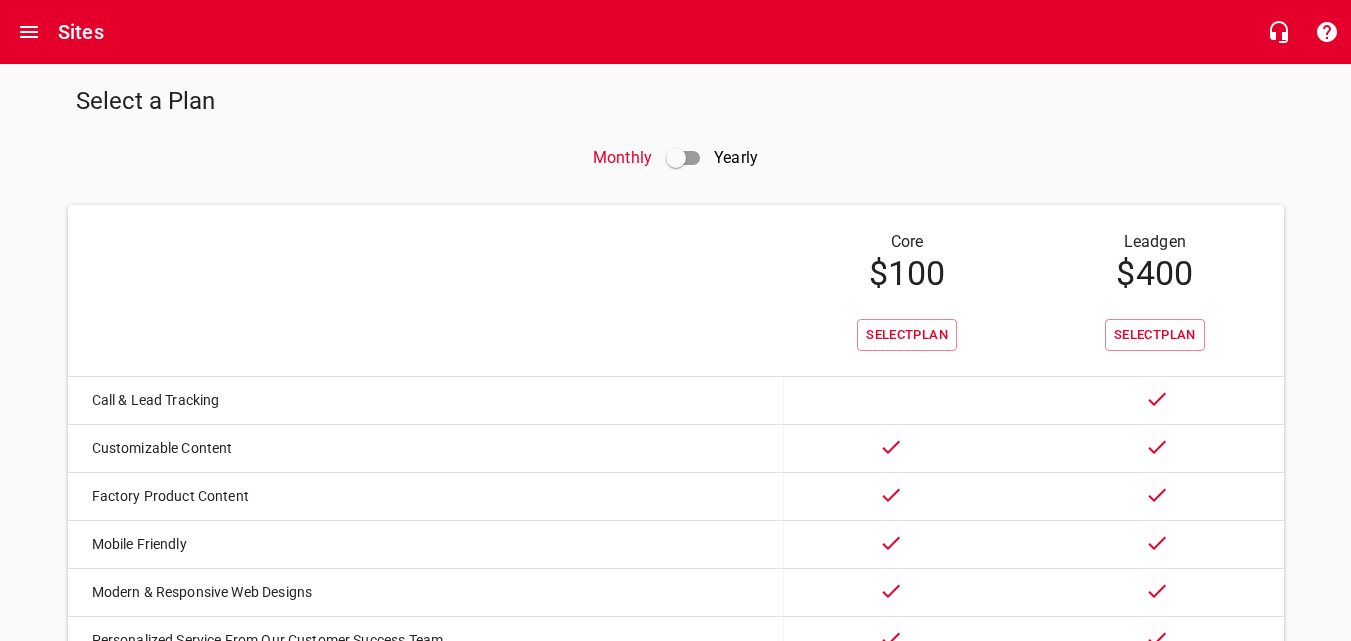 scroll, scrollTop: 0, scrollLeft: 0, axis: both 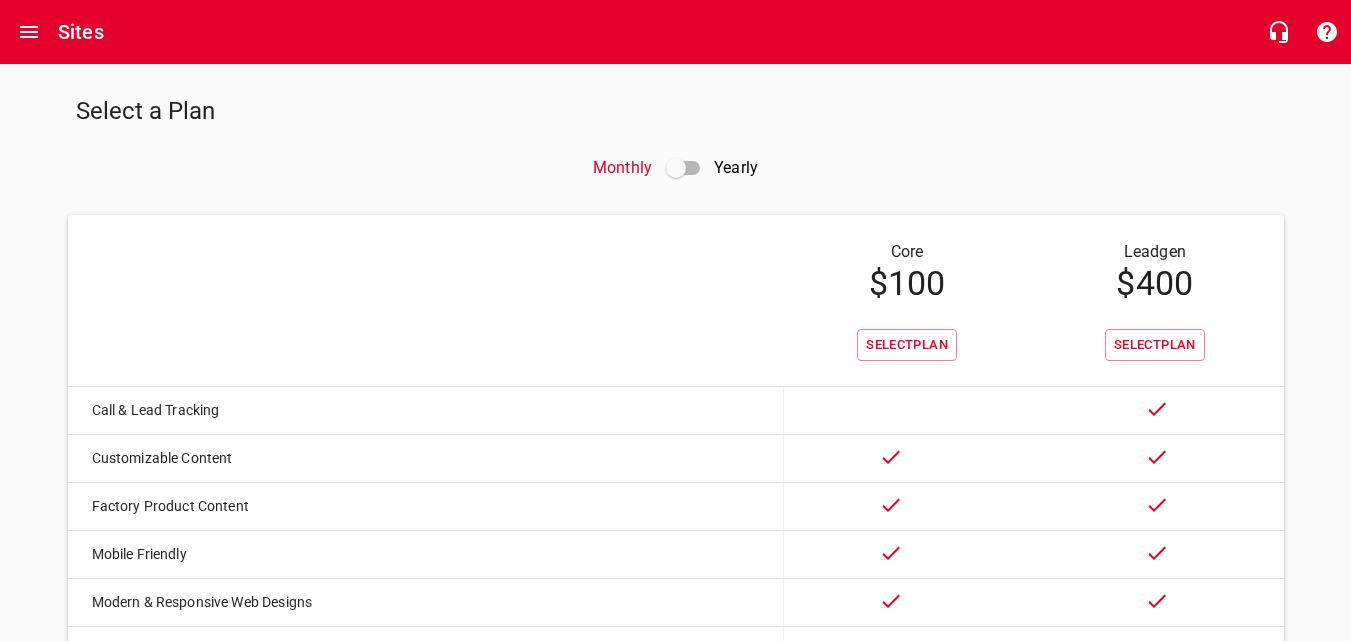 click at bounding box center (676, 168) 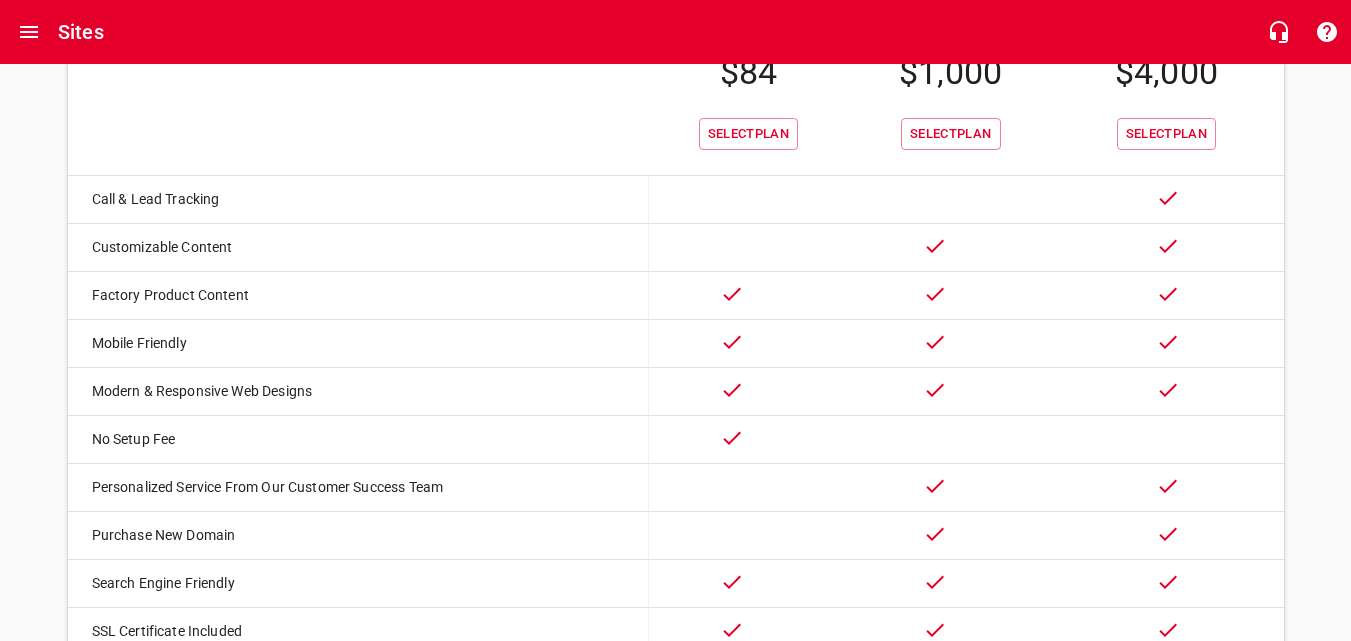 scroll, scrollTop: 0, scrollLeft: 0, axis: both 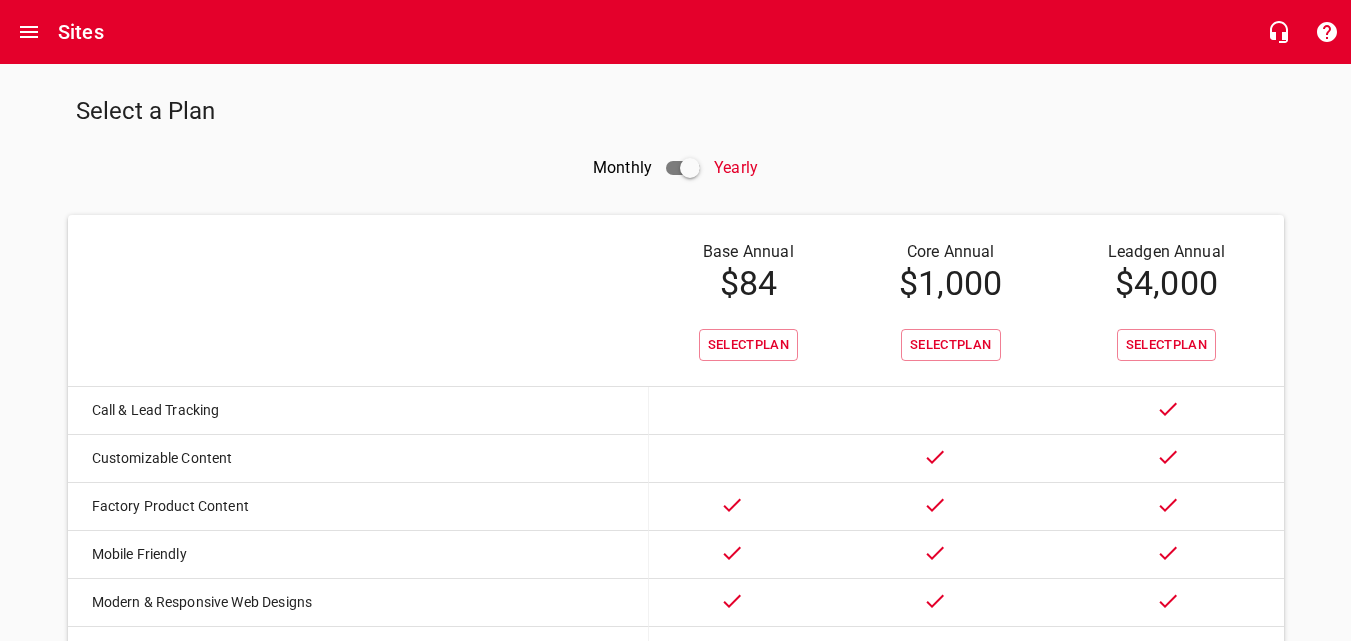 click at bounding box center [690, 168] 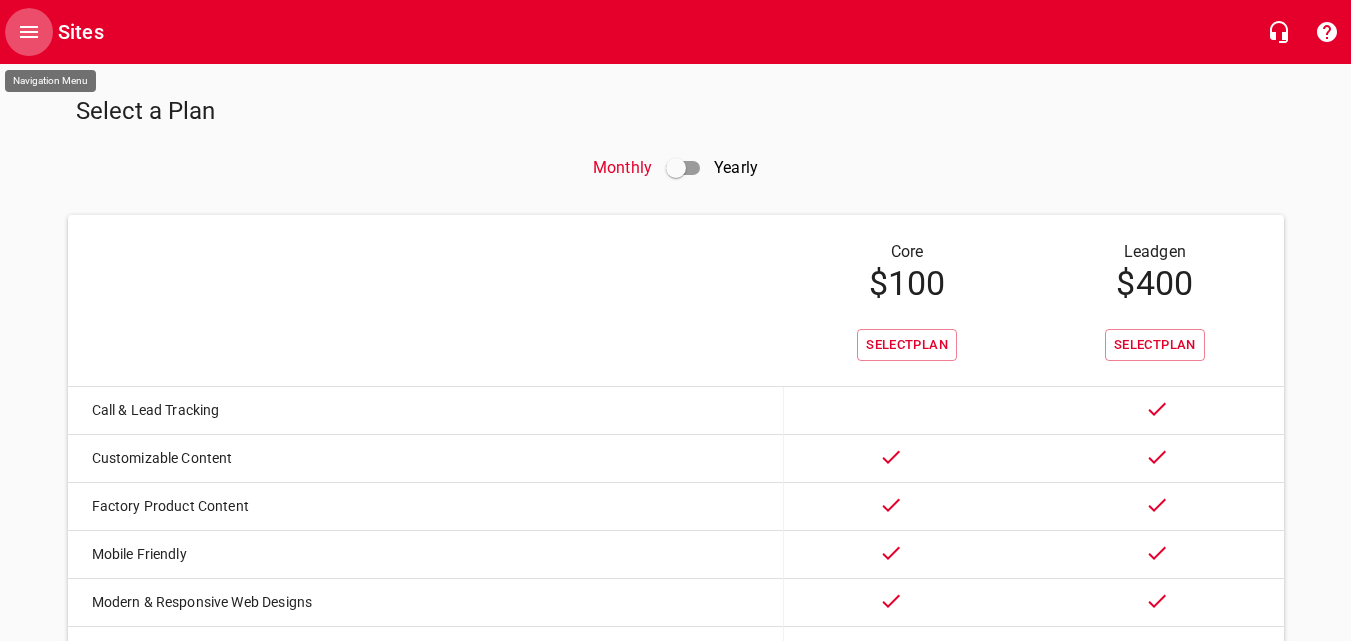 click 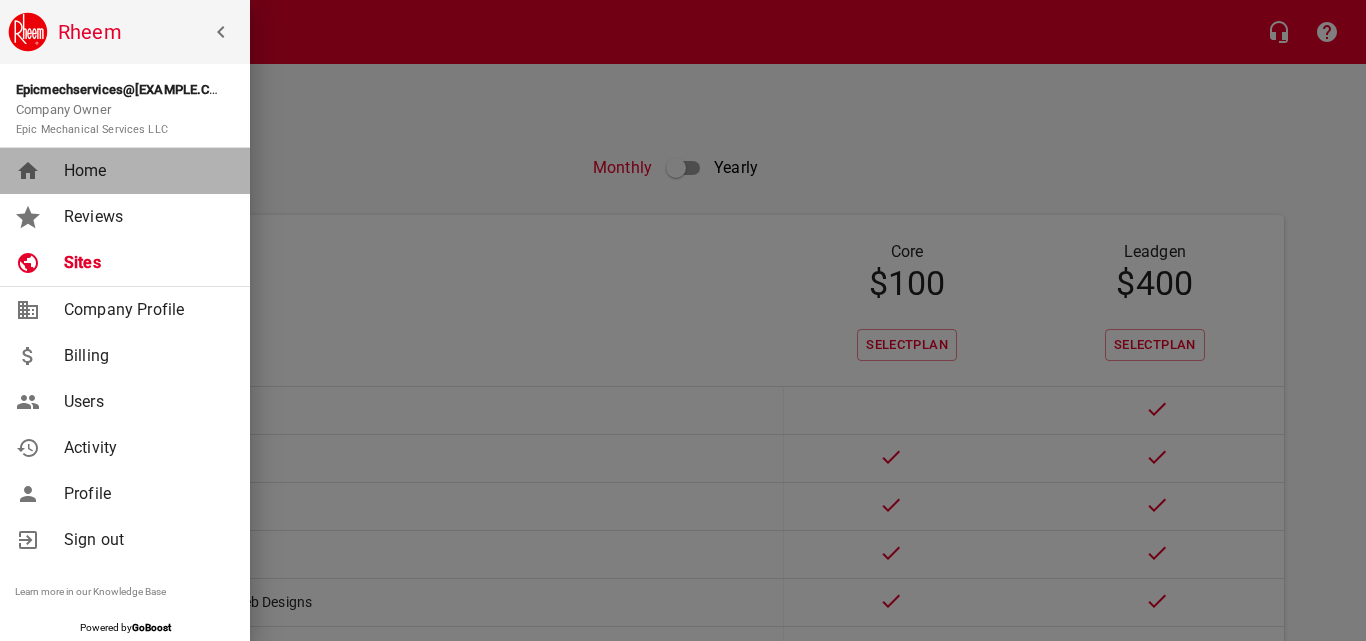 click on "Home" at bounding box center (145, 171) 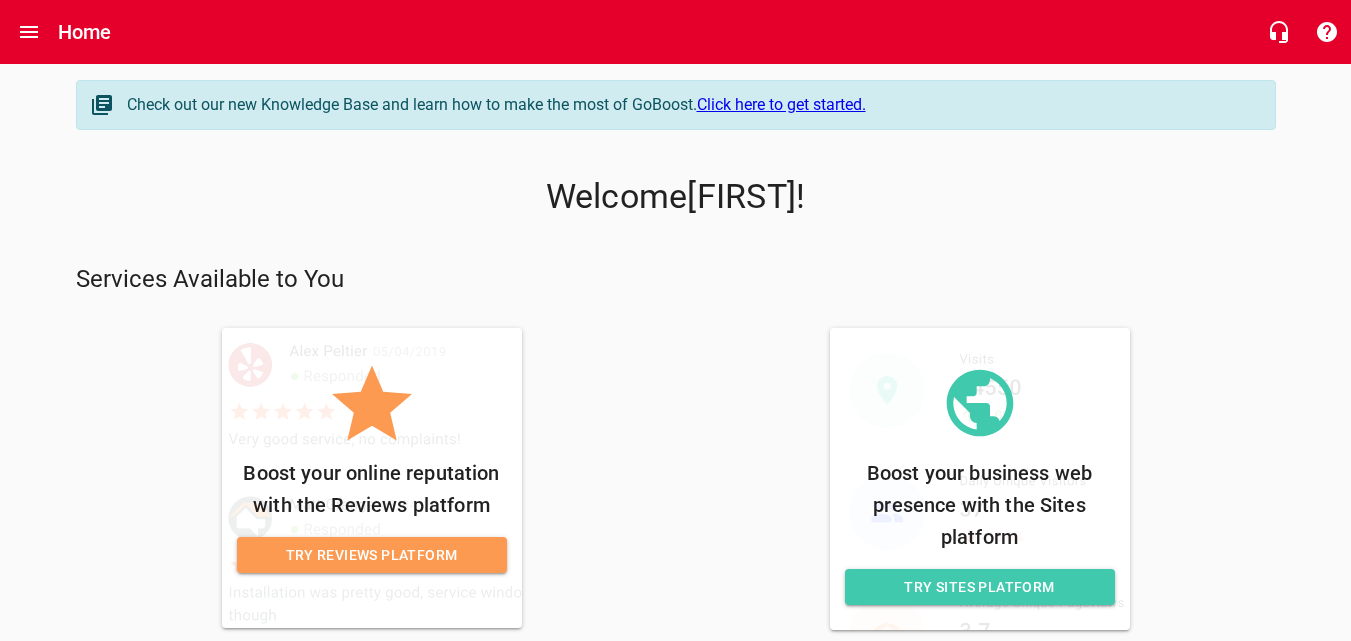 click on "Click here to get started." at bounding box center (781, 104) 